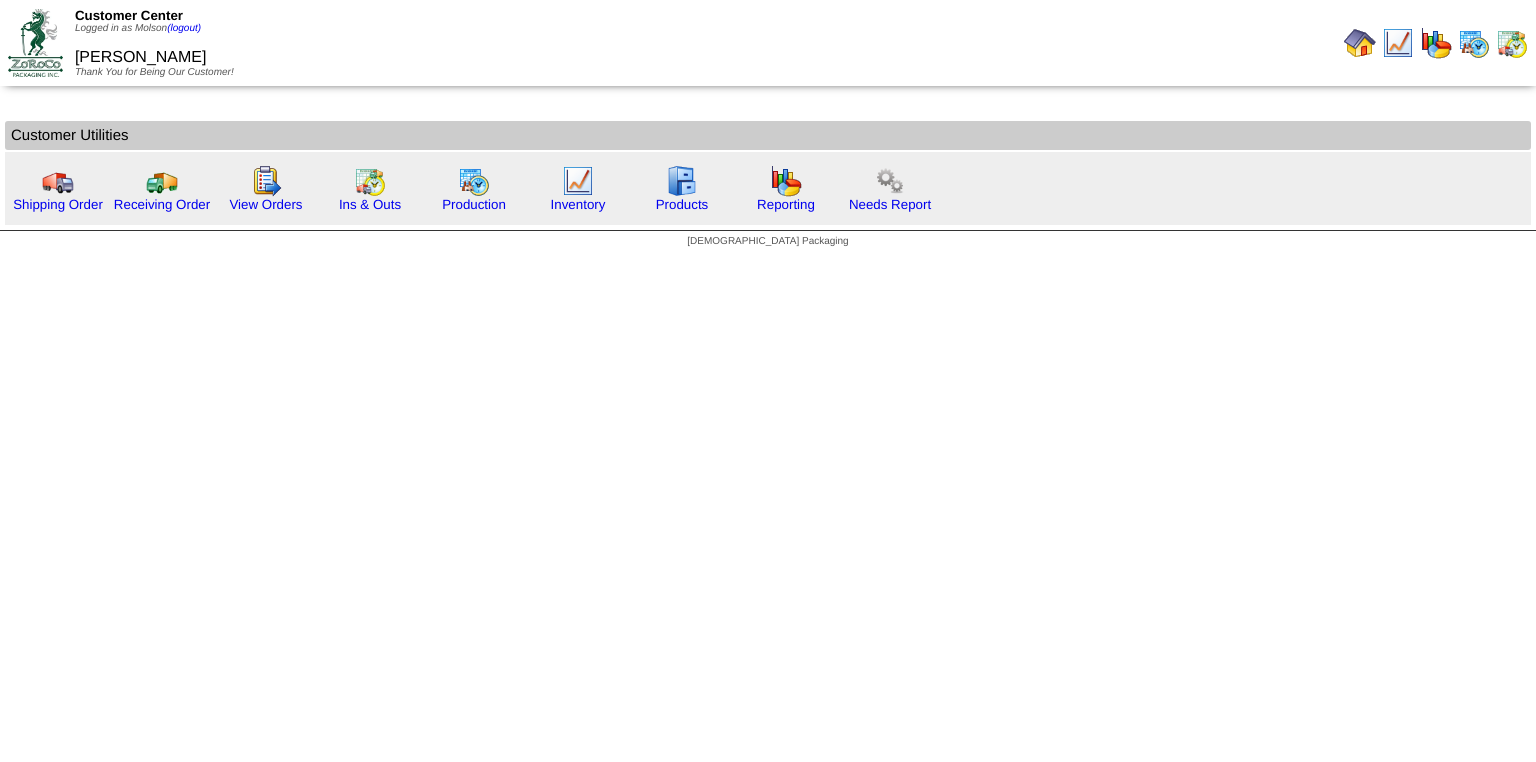 scroll, scrollTop: 0, scrollLeft: 0, axis: both 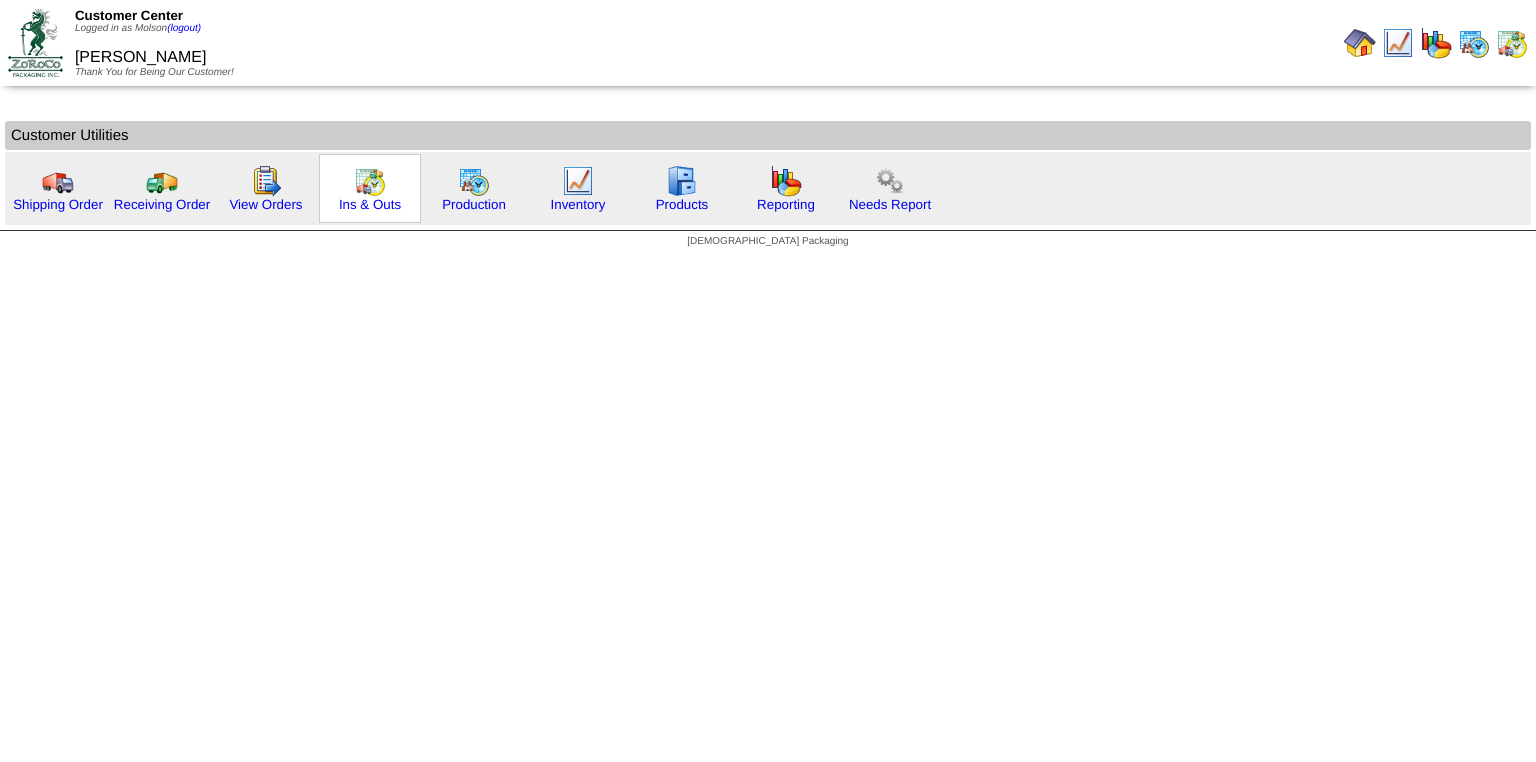 click on "Ins & Outs" at bounding box center (370, 188) 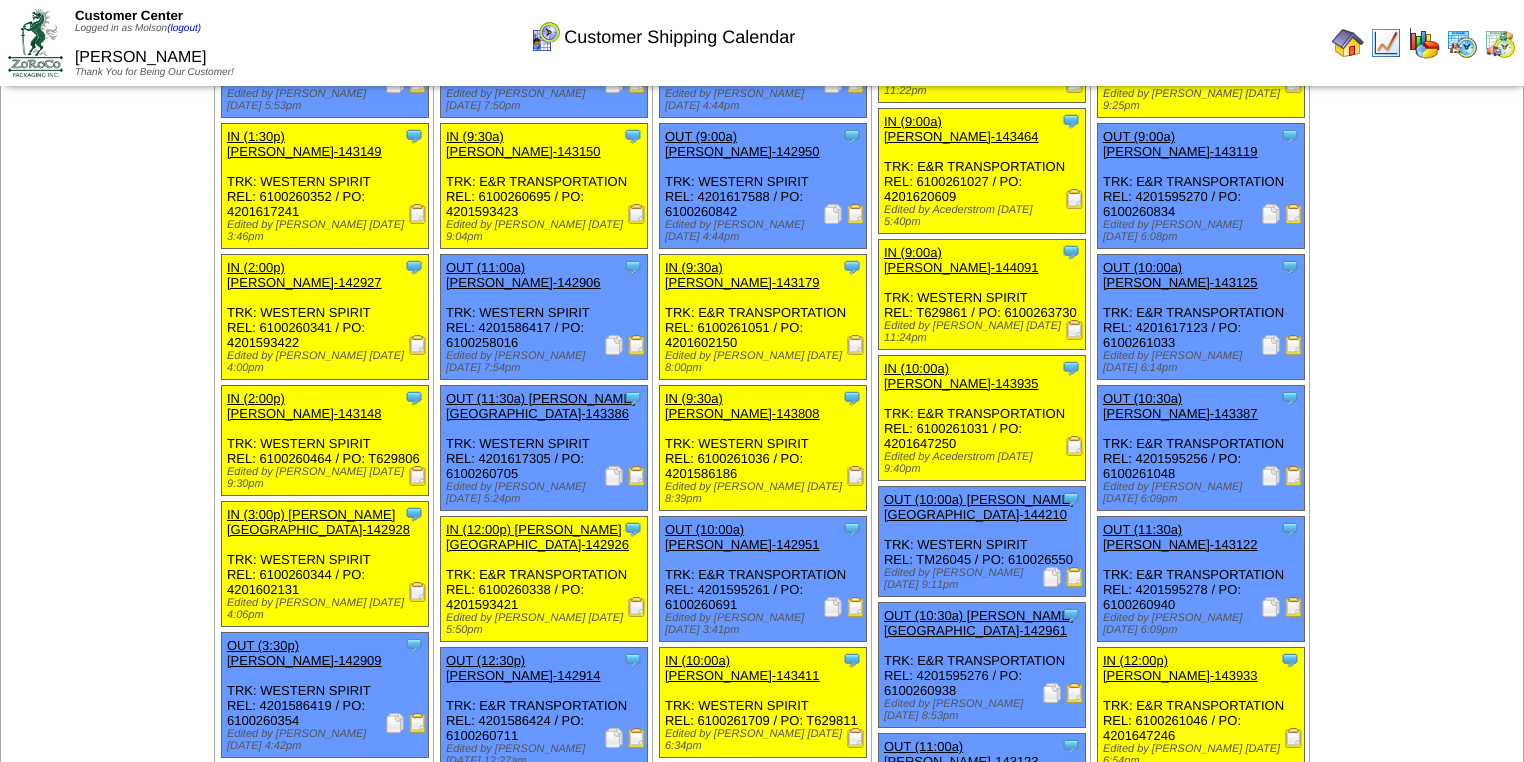 scroll, scrollTop: 0, scrollLeft: 0, axis: both 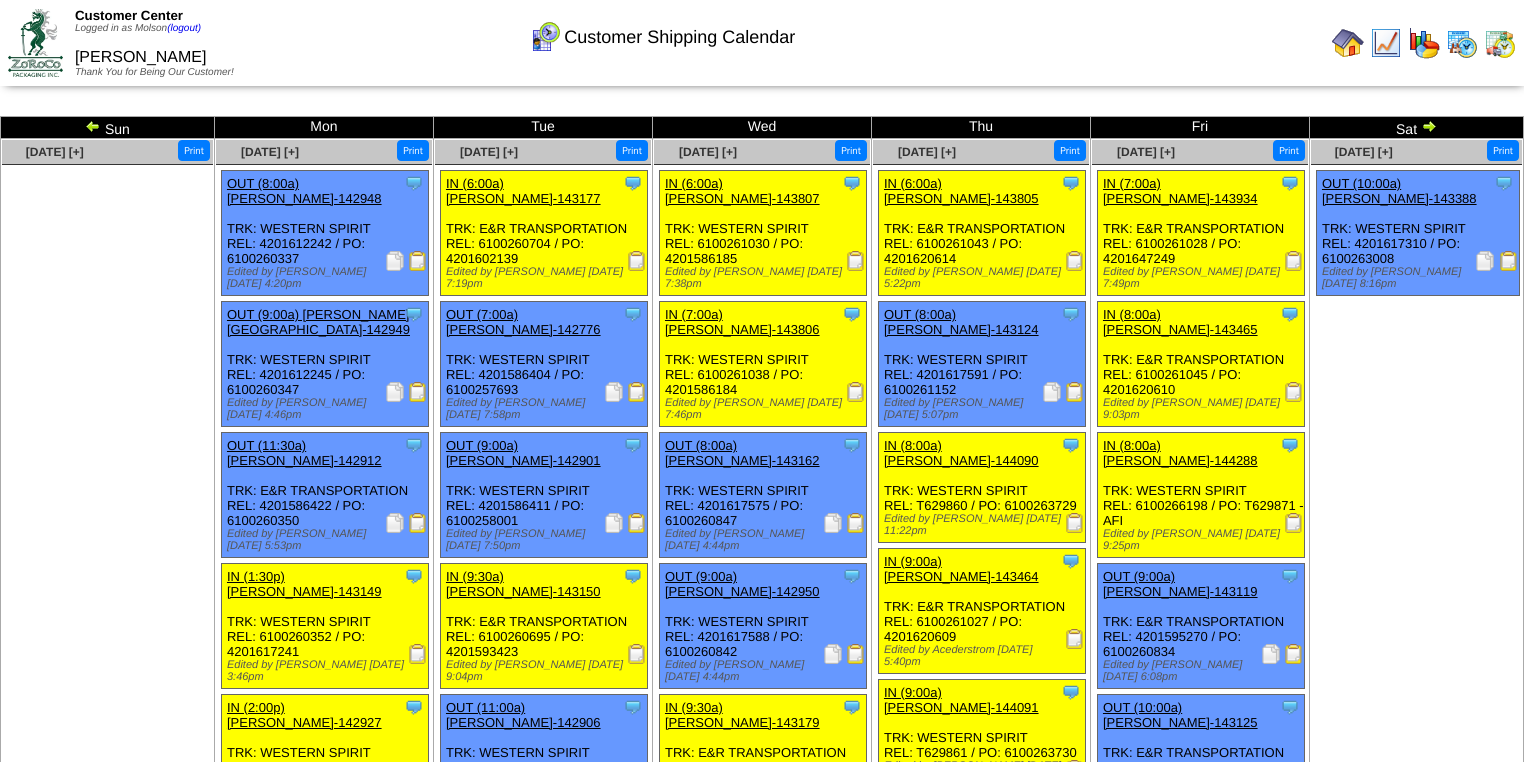 click at bounding box center [1429, 126] 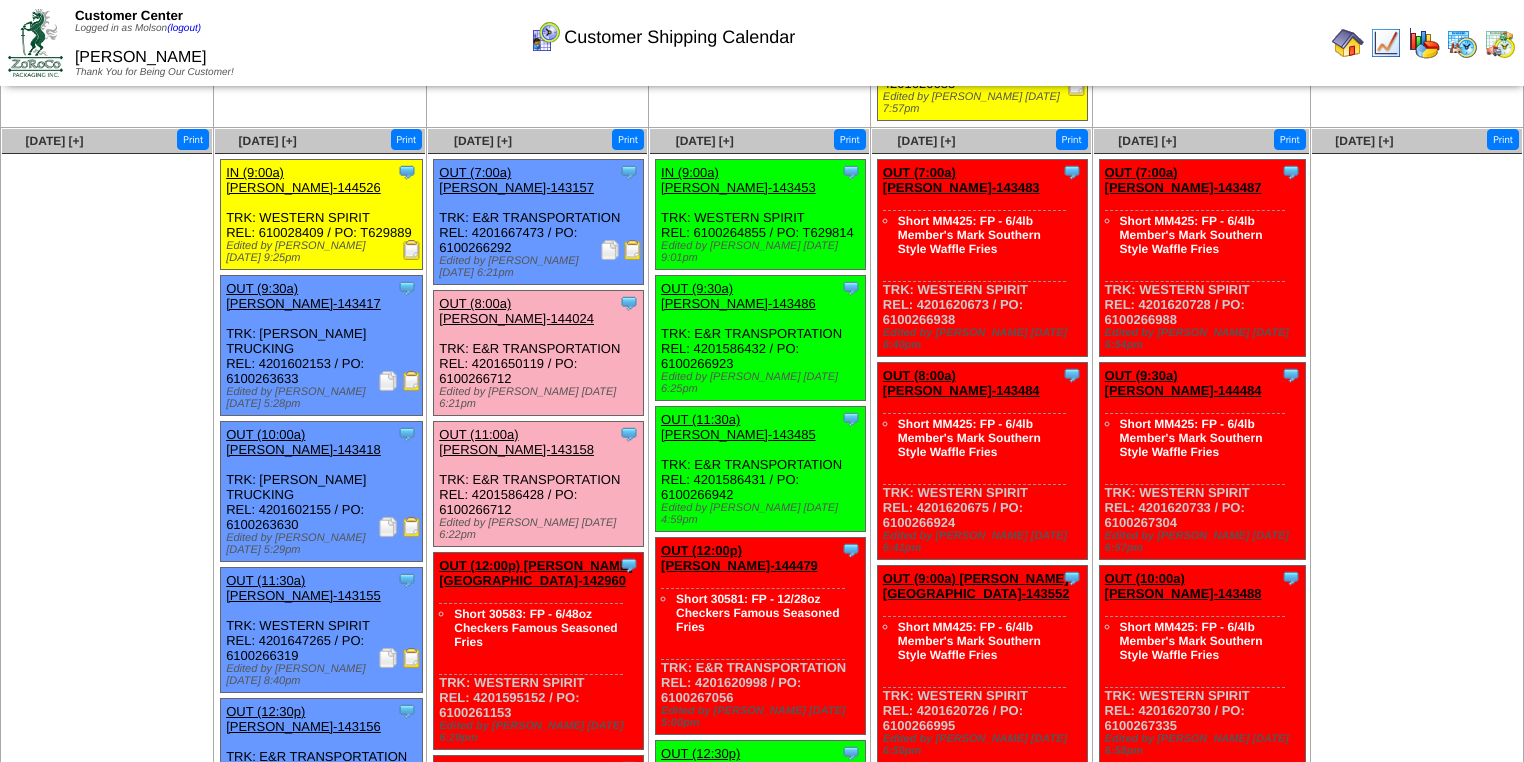 scroll, scrollTop: 1760, scrollLeft: 0, axis: vertical 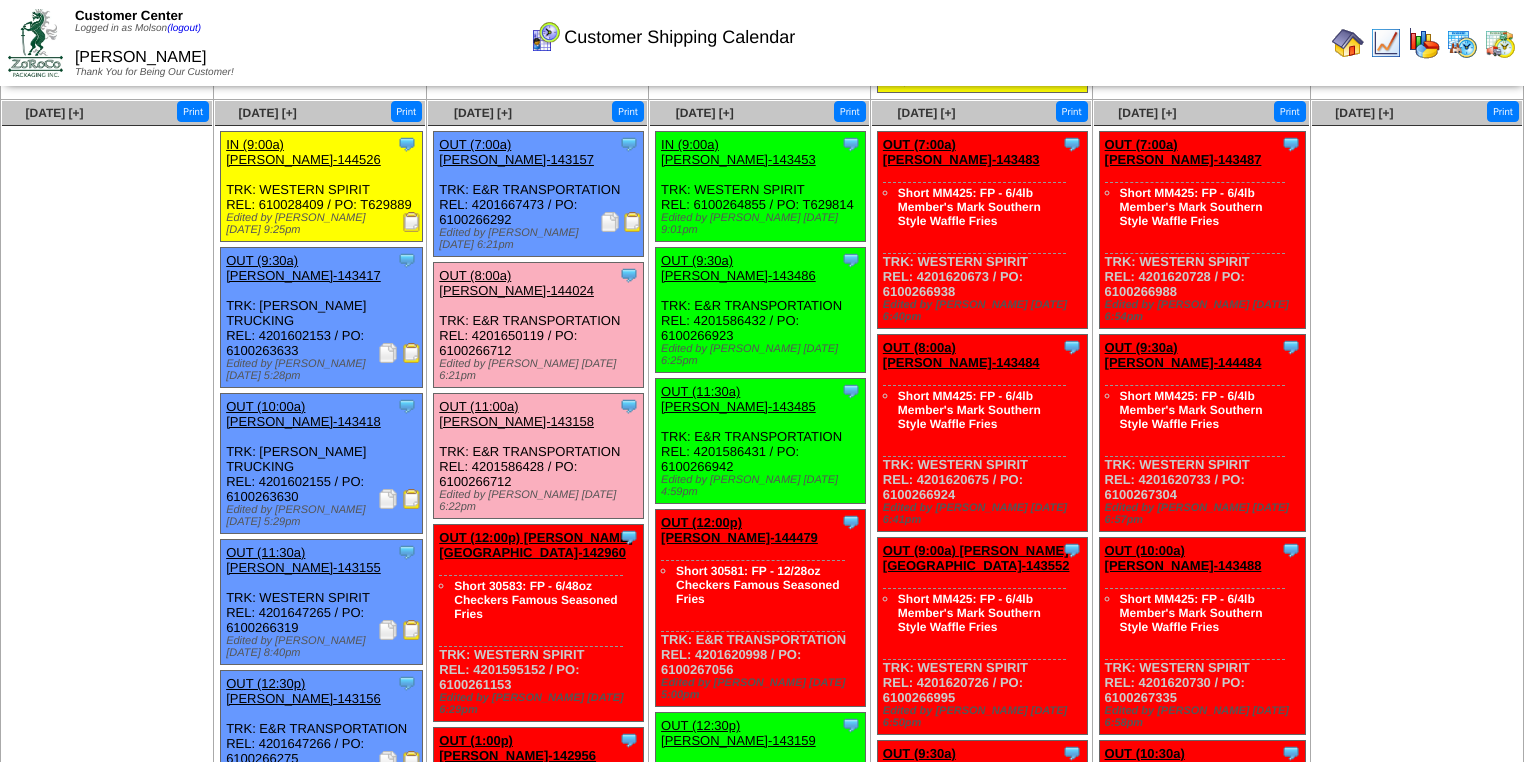 click at bounding box center [412, 761] 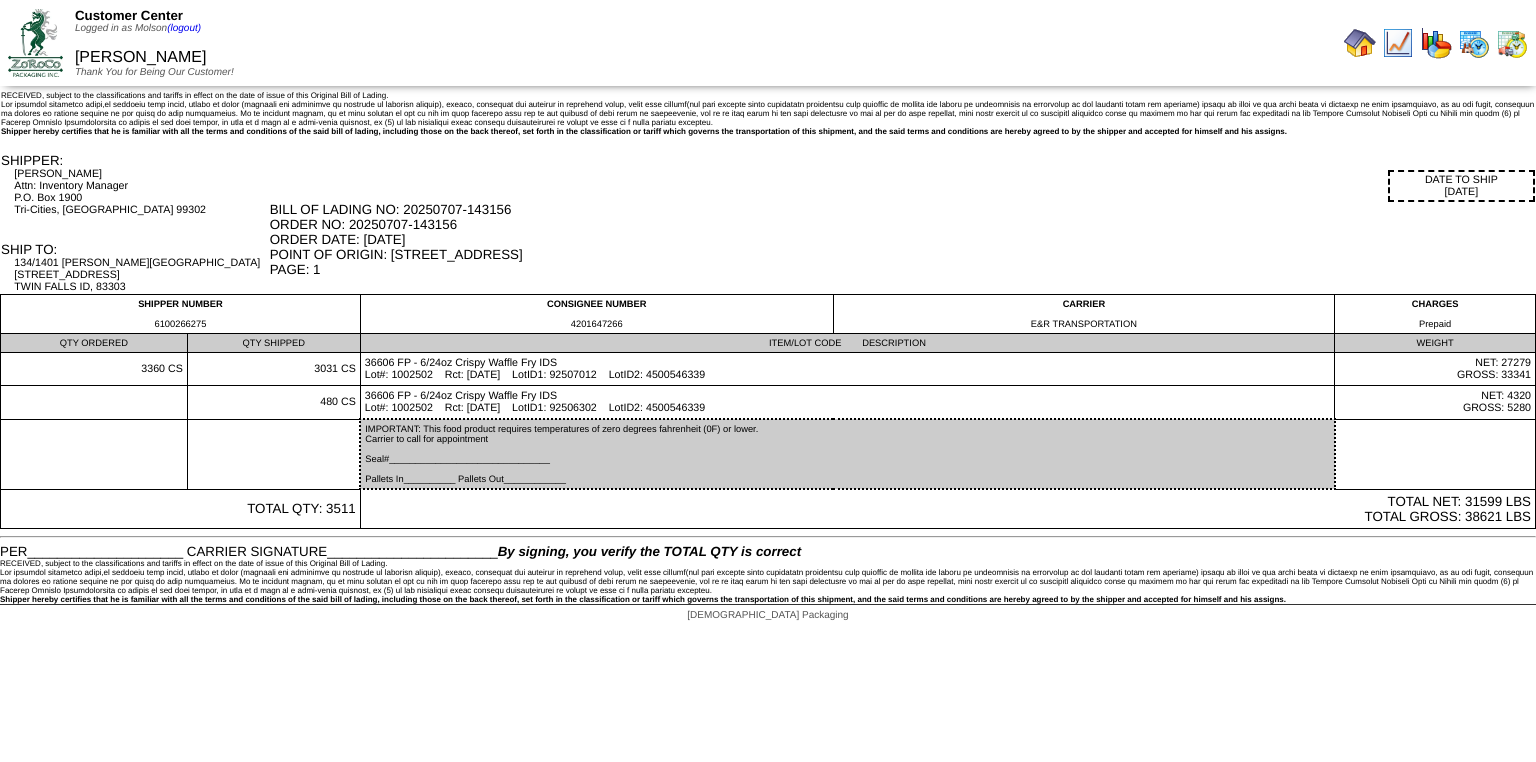 scroll, scrollTop: 0, scrollLeft: 0, axis: both 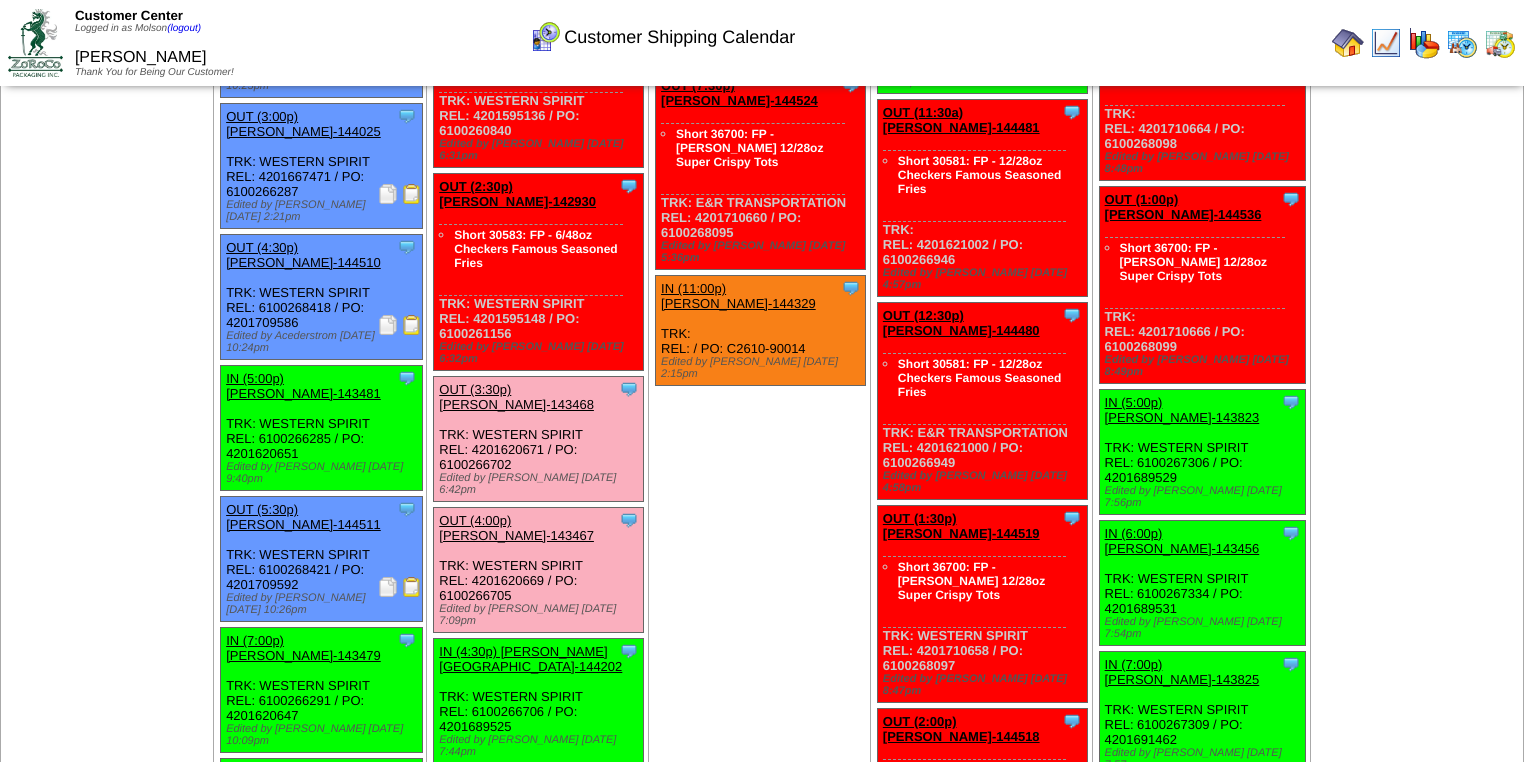 click at bounding box center [412, 587] 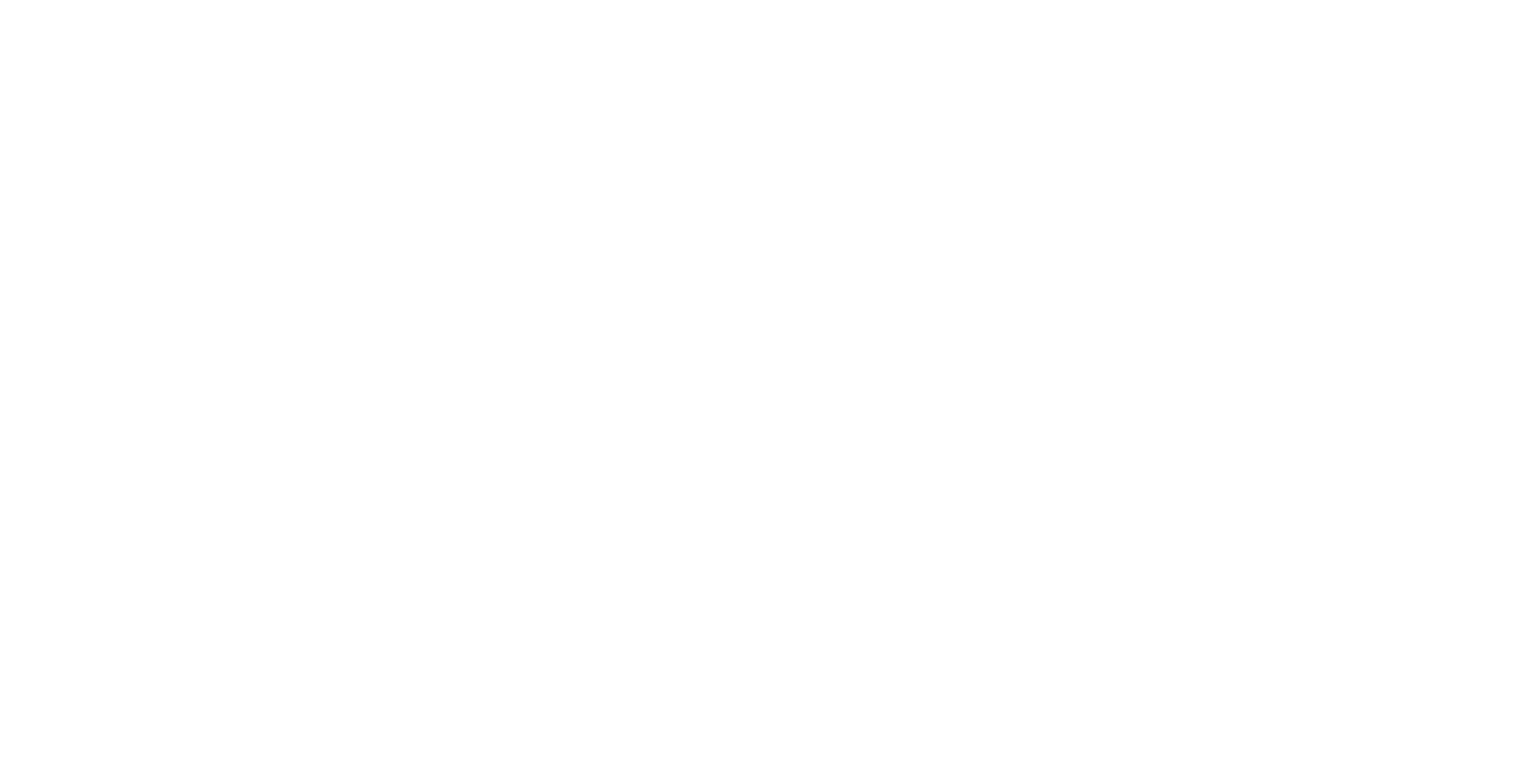 scroll, scrollTop: 0, scrollLeft: 0, axis: both 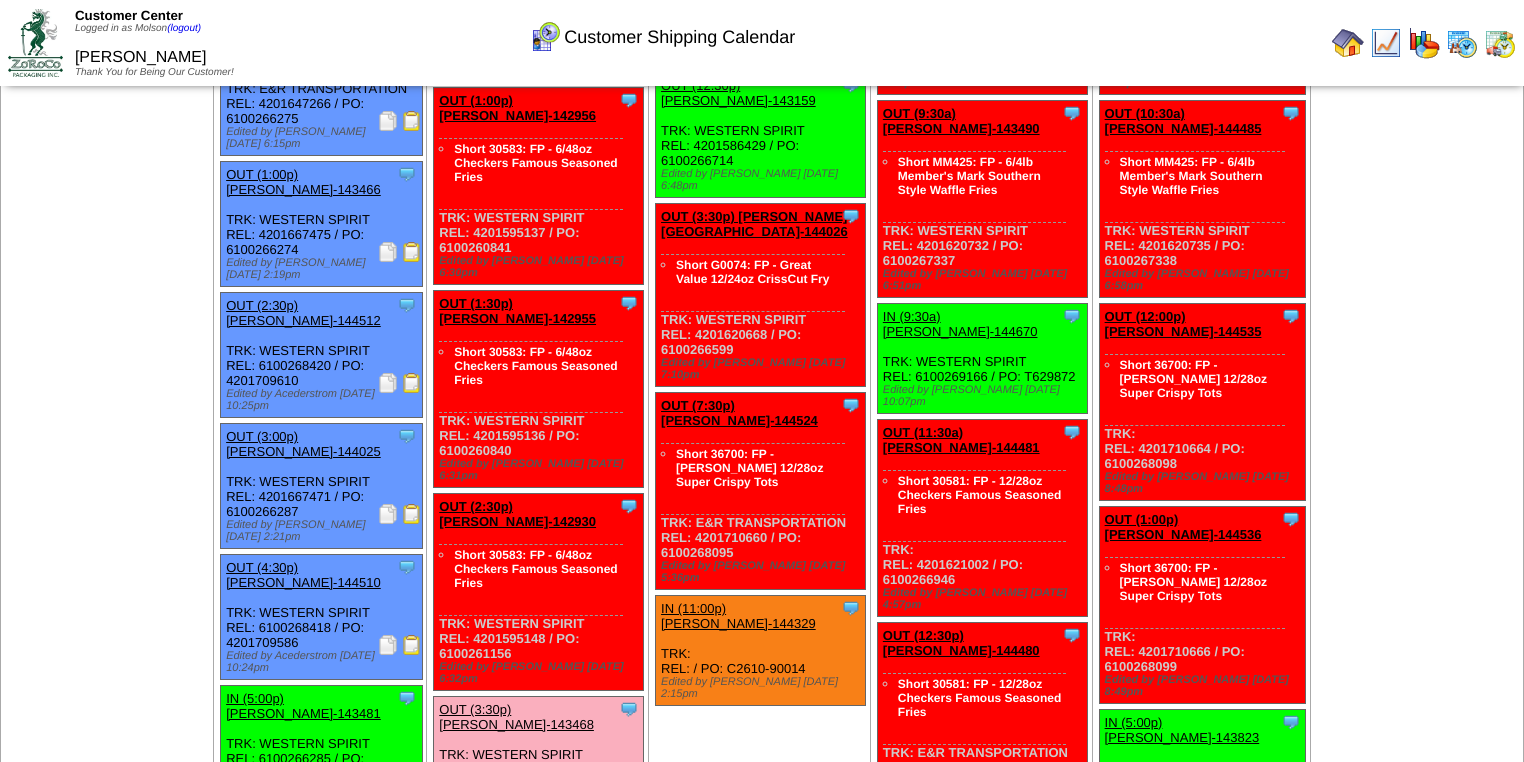 click at bounding box center (412, 645) 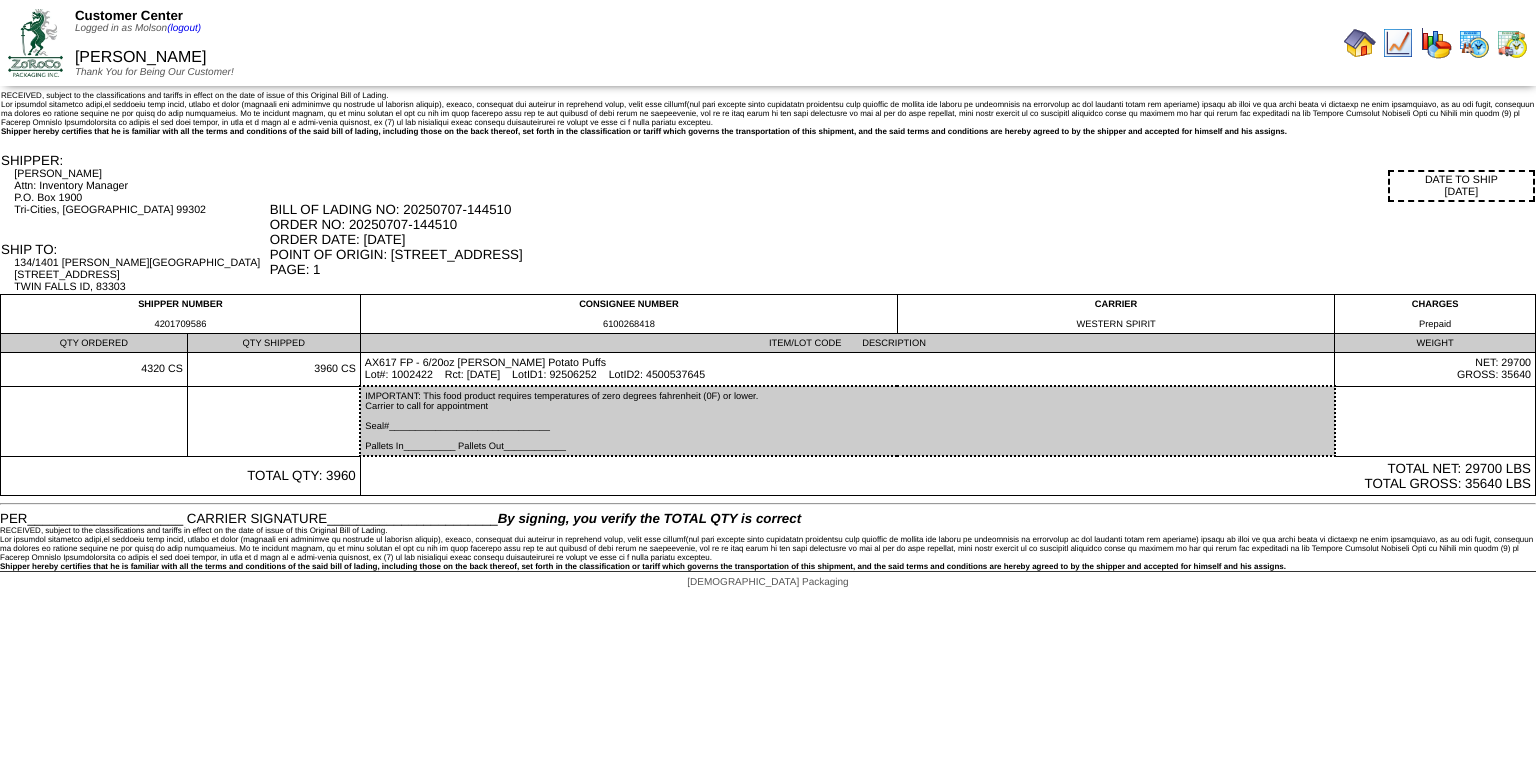 scroll, scrollTop: 0, scrollLeft: 0, axis: both 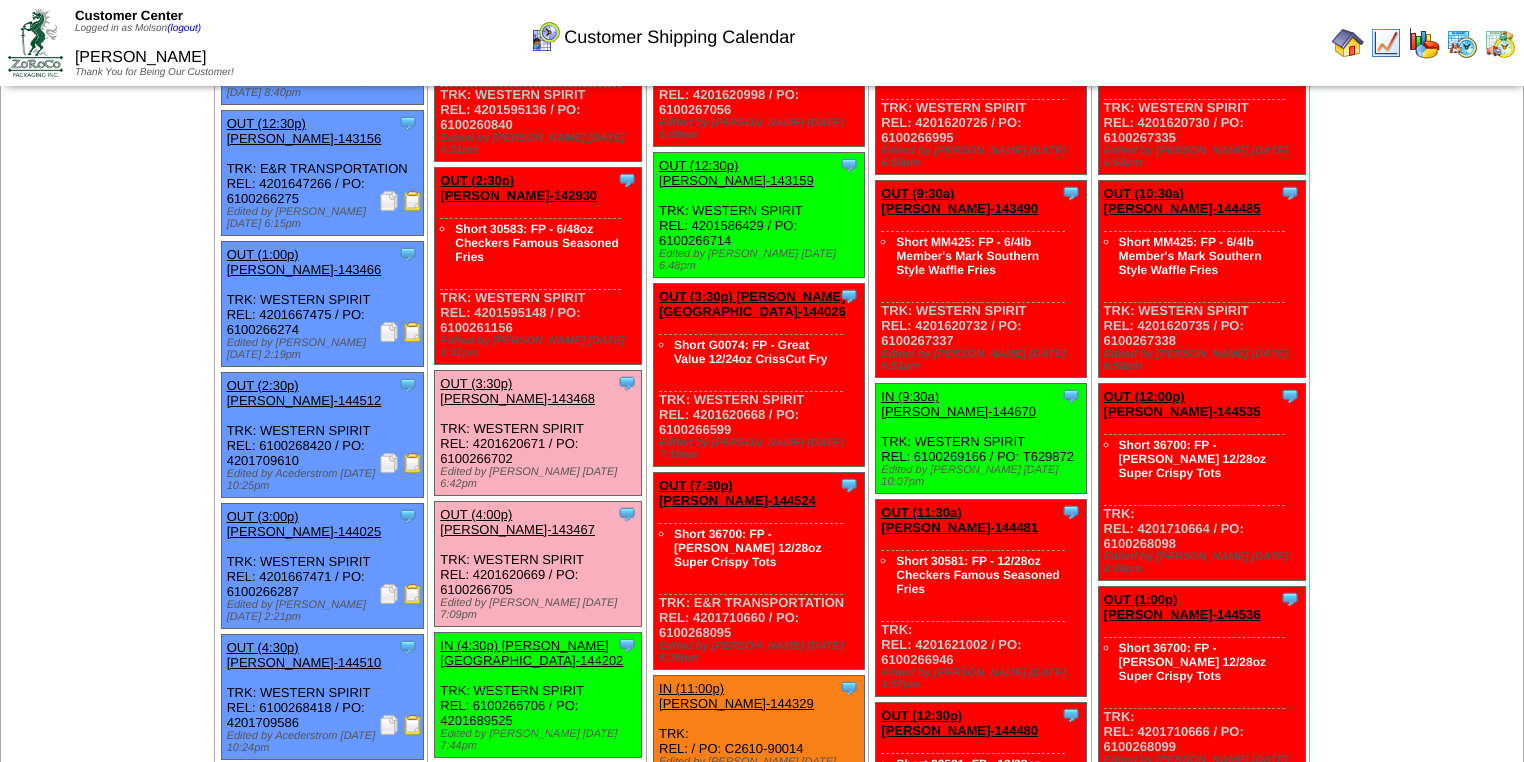 click at bounding box center [413, 594] 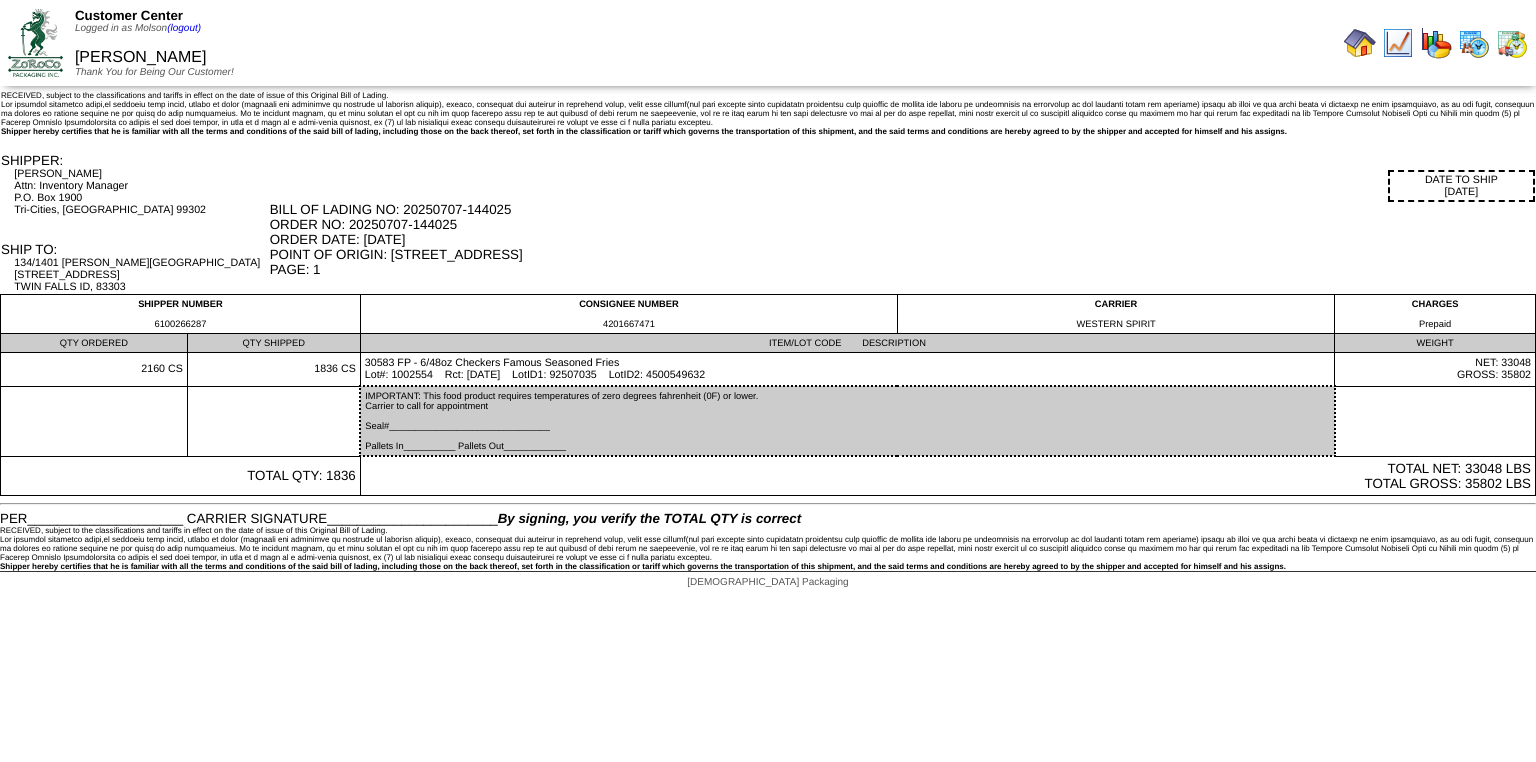 scroll, scrollTop: 0, scrollLeft: 0, axis: both 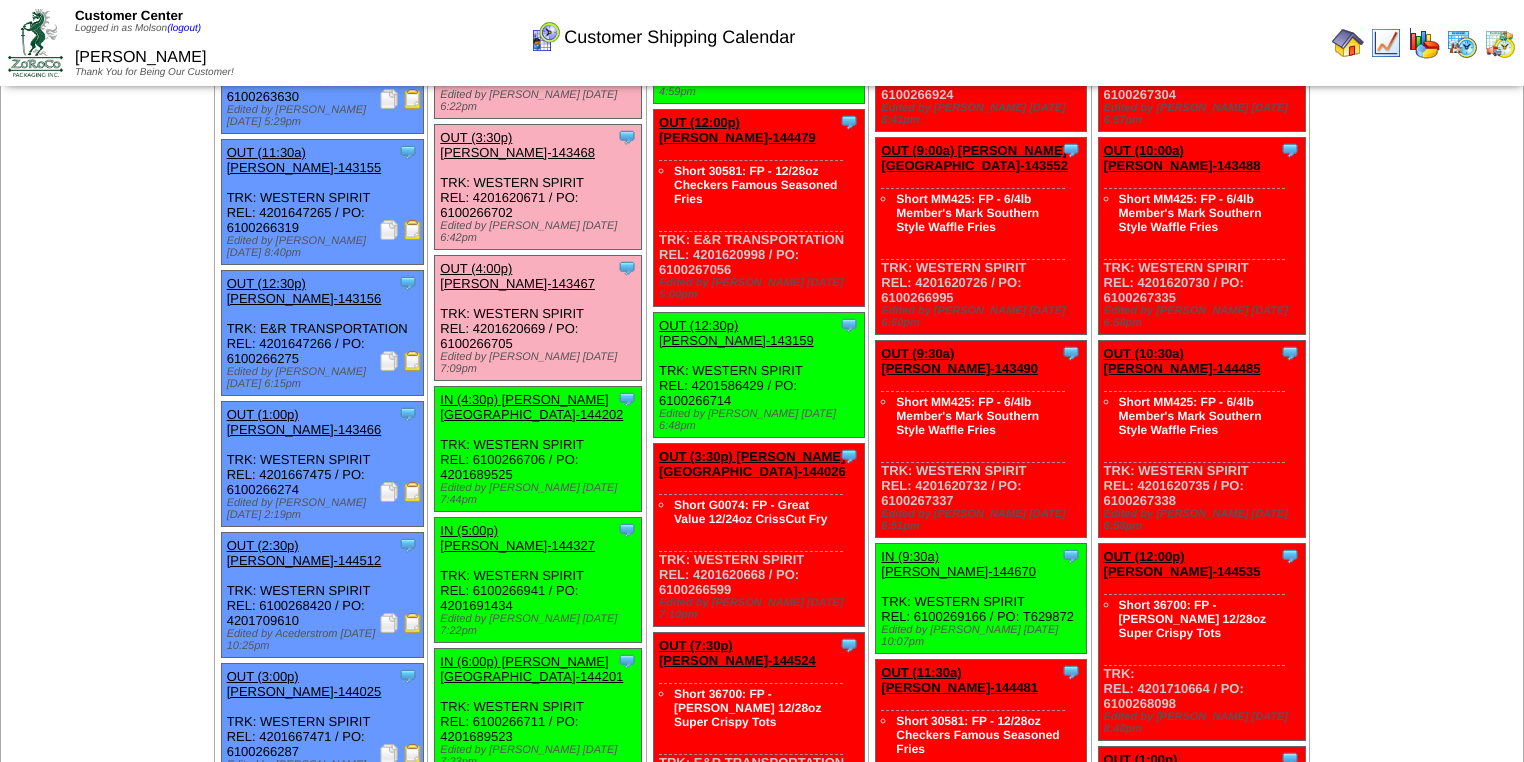 click on "Jul 08                        [+]
Print
Clone Item
OUT
(7:00a)
Lamb-Weston-143157
Lamb-Weston
ScheduleID: 143157" at bounding box center [537, 775] 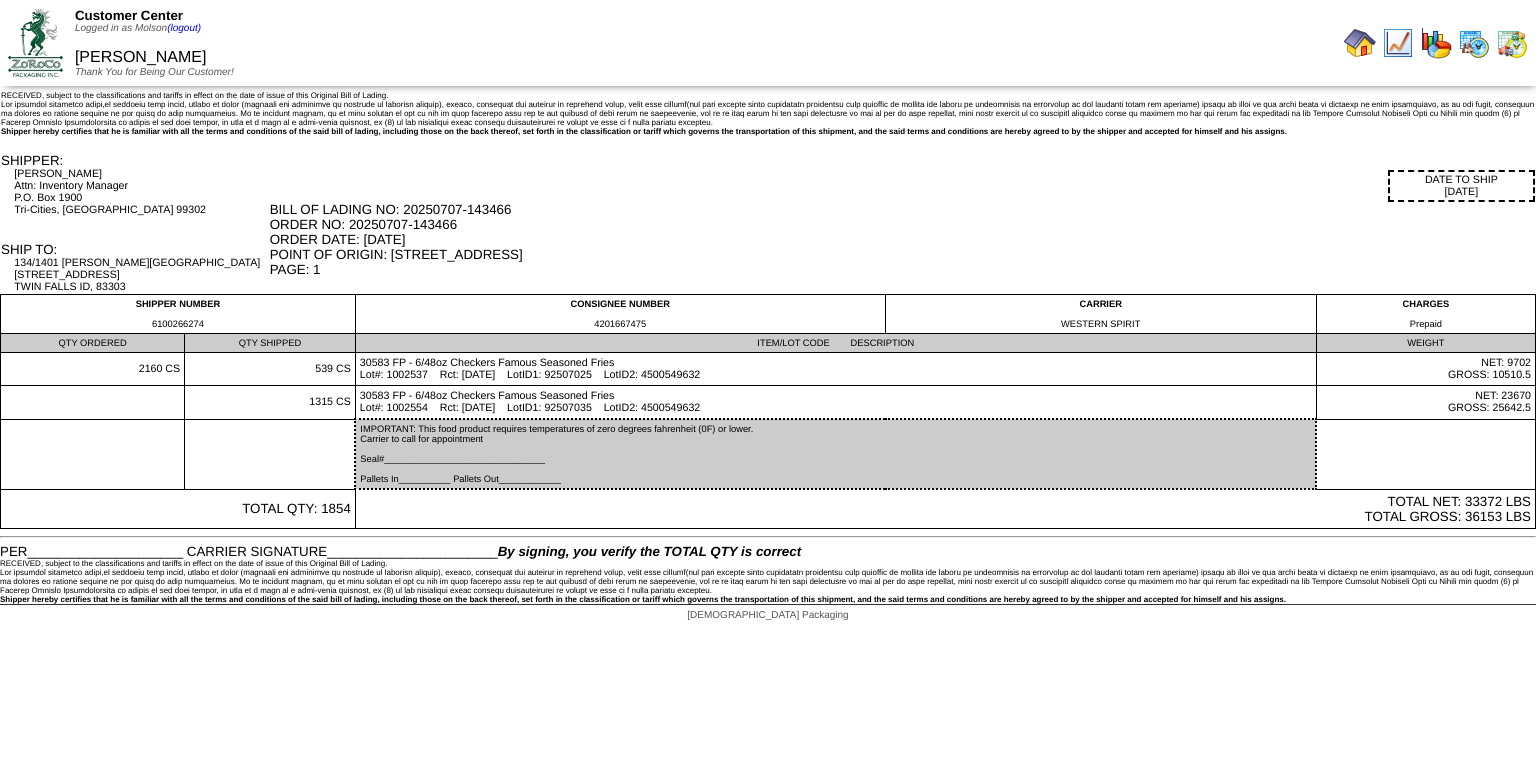 scroll, scrollTop: 0, scrollLeft: 0, axis: both 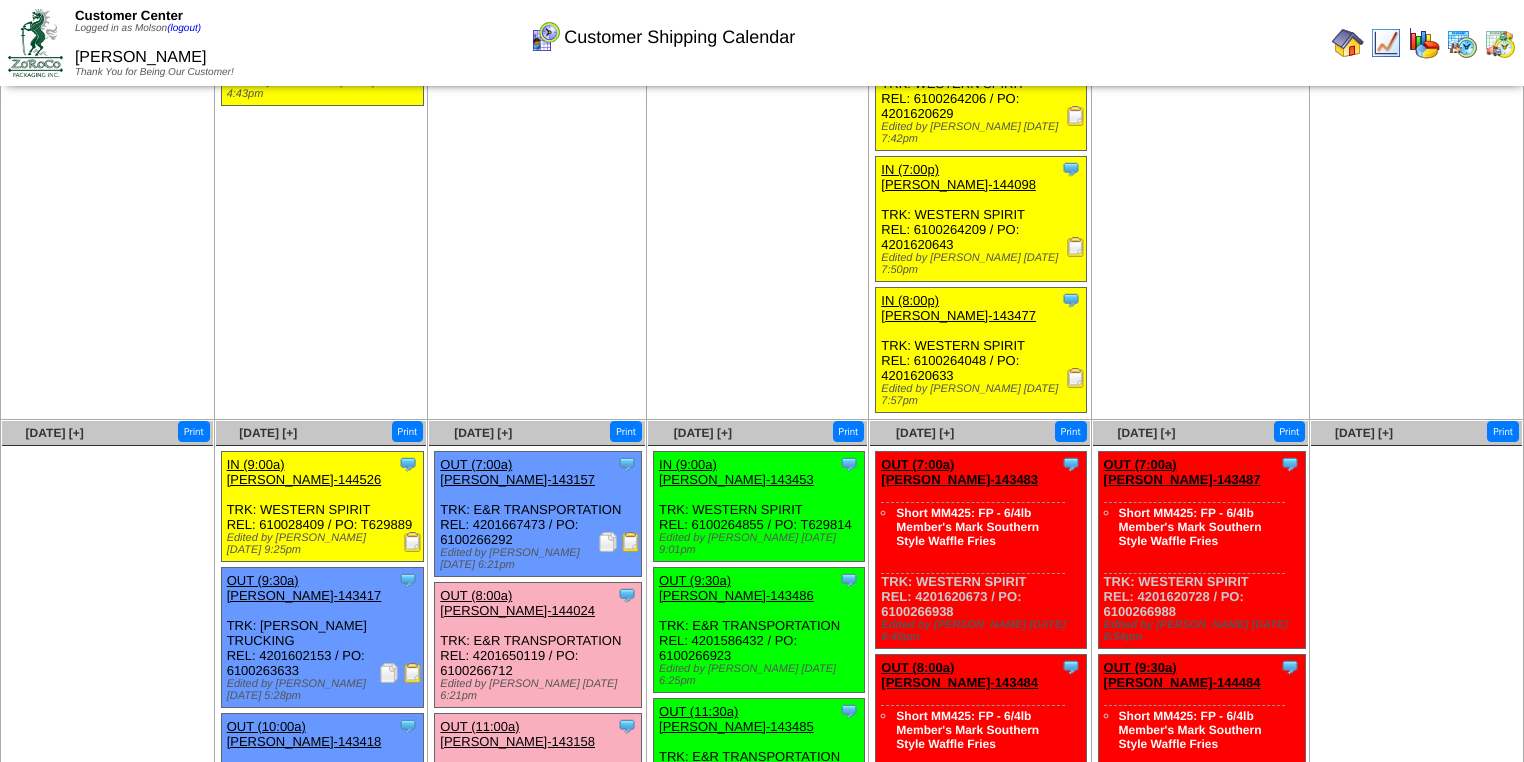 click at bounding box center [631, 542] 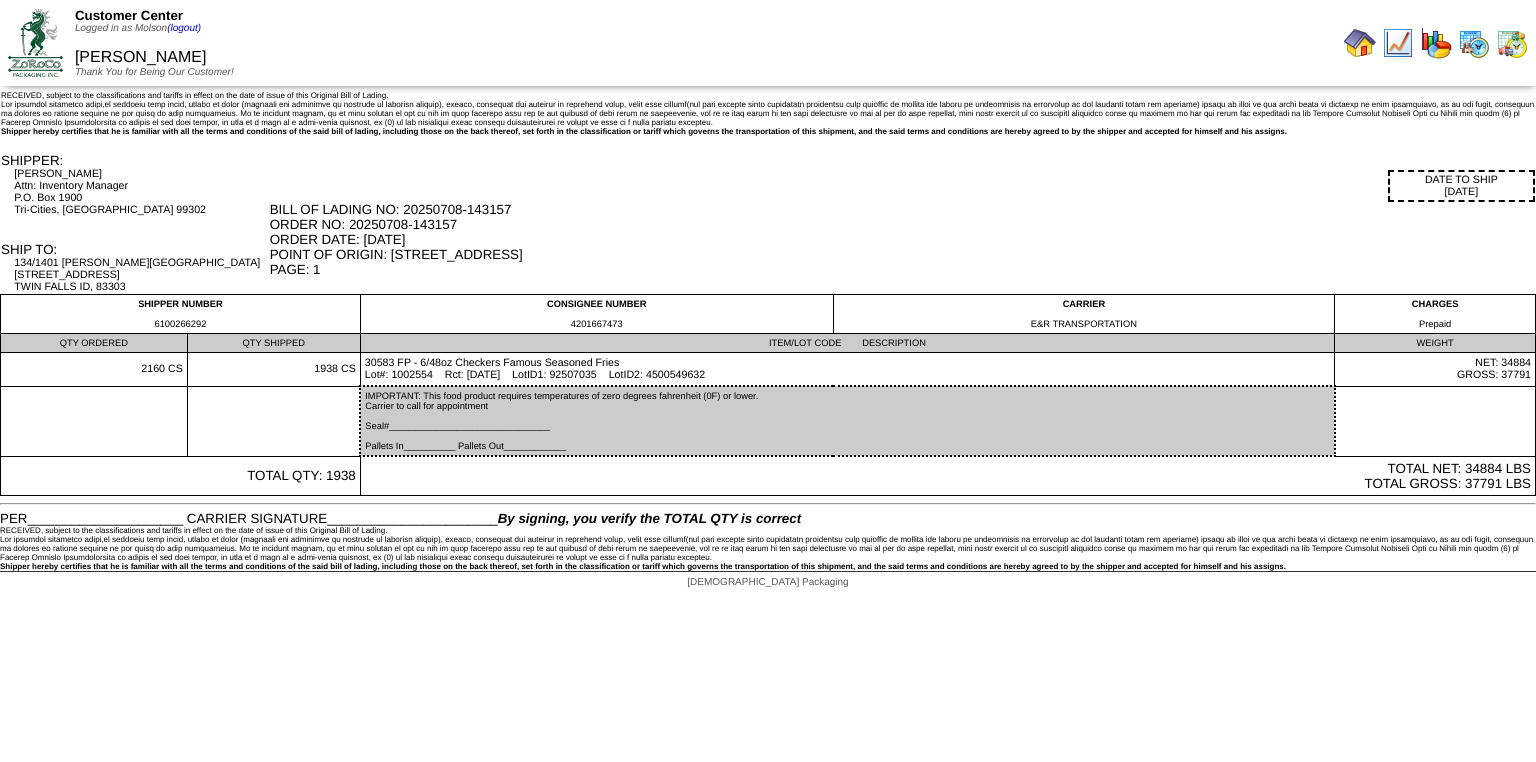 scroll, scrollTop: 0, scrollLeft: 0, axis: both 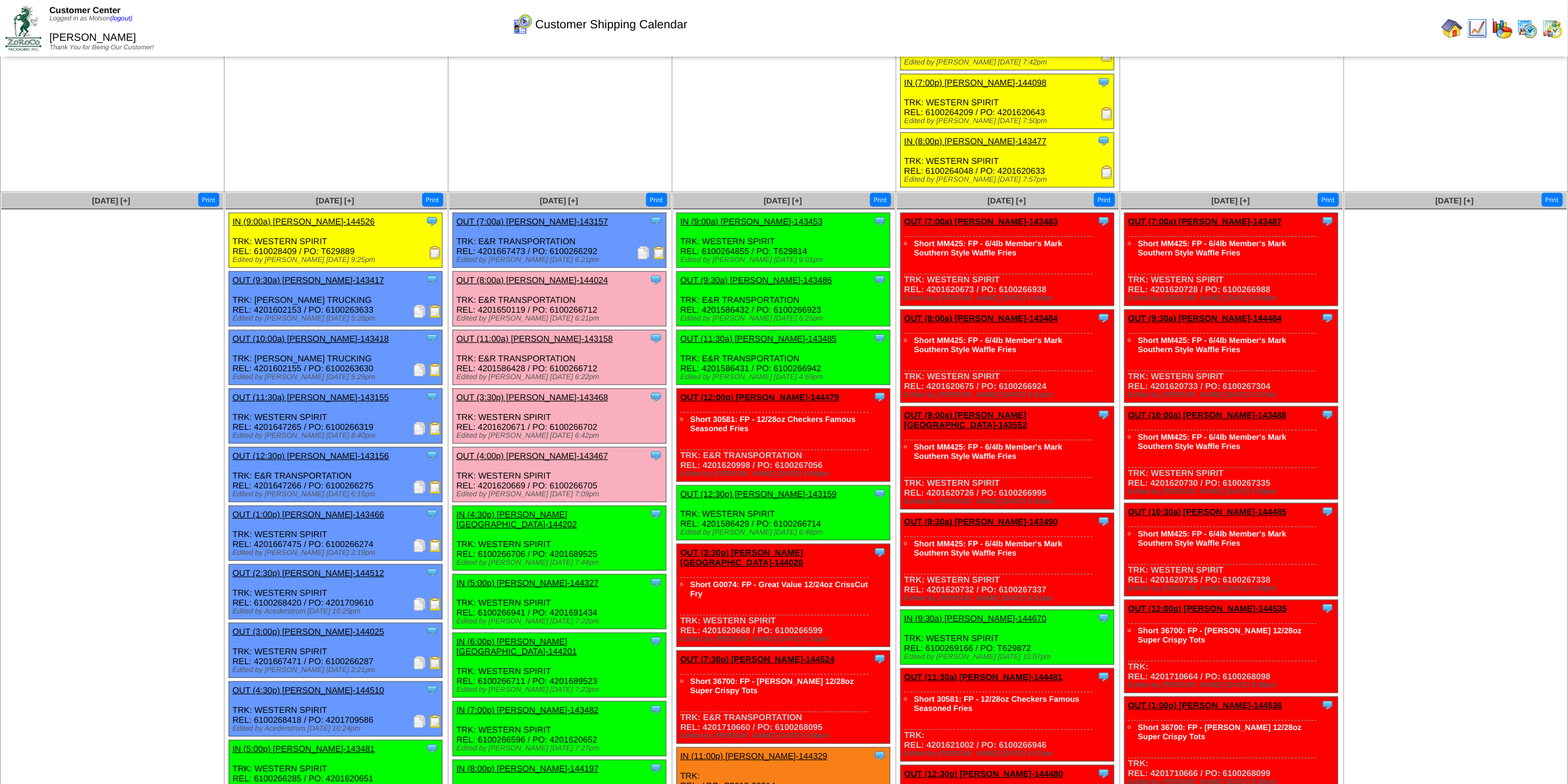 click on "[DATE]                        [+]
Print" at bounding box center (1456, 712) 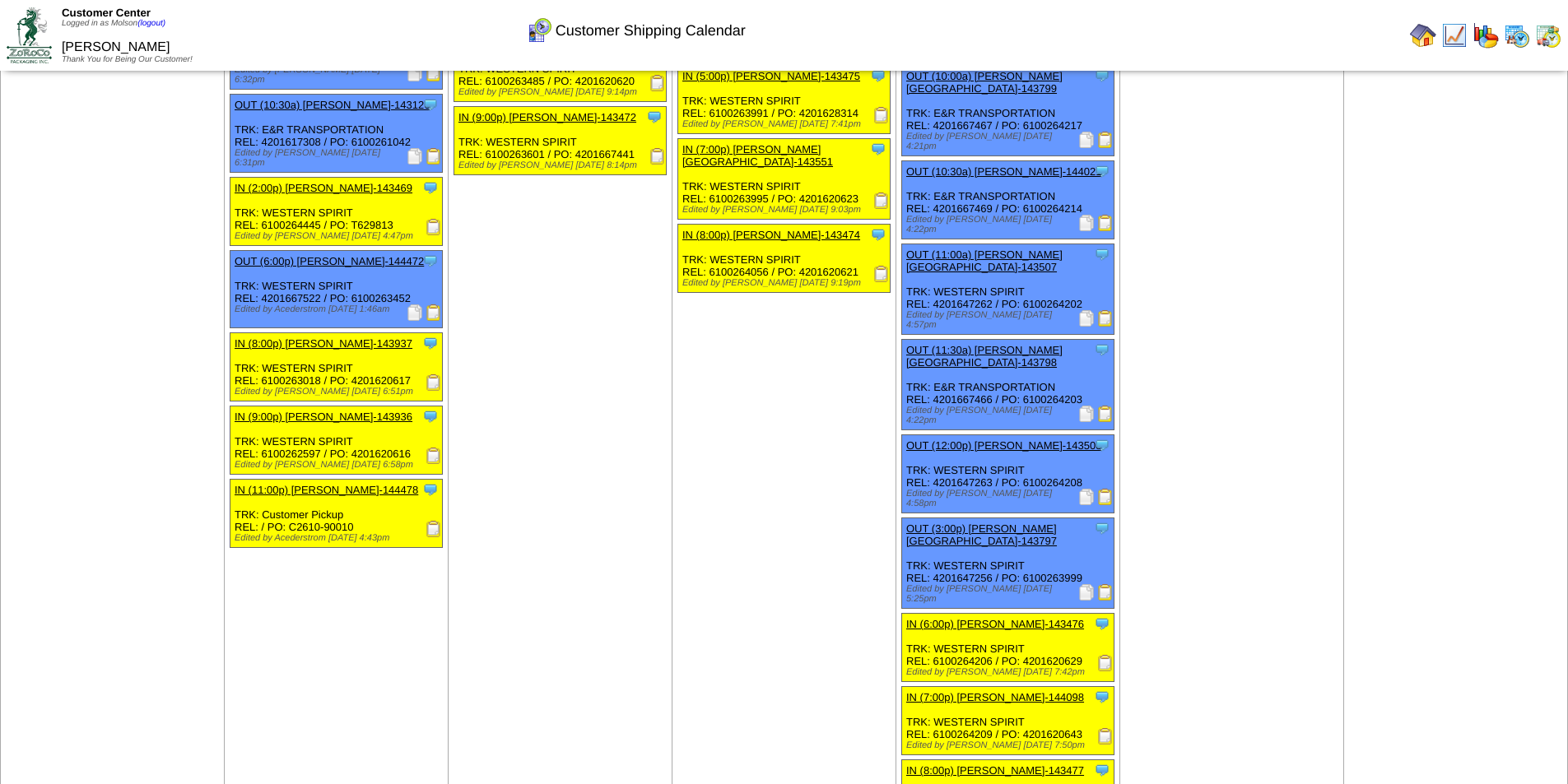 scroll, scrollTop: 352, scrollLeft: 0, axis: vertical 